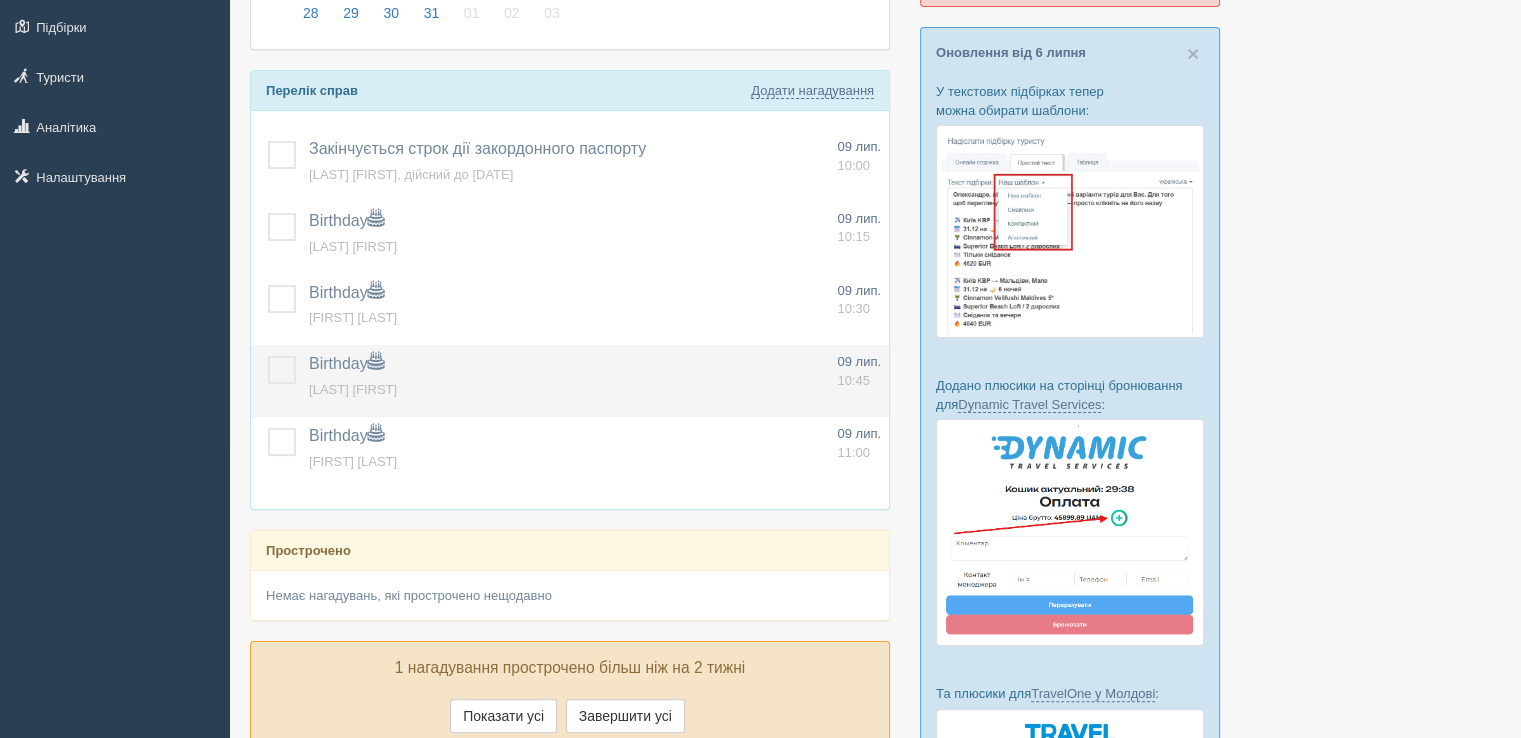 scroll, scrollTop: 300, scrollLeft: 0, axis: vertical 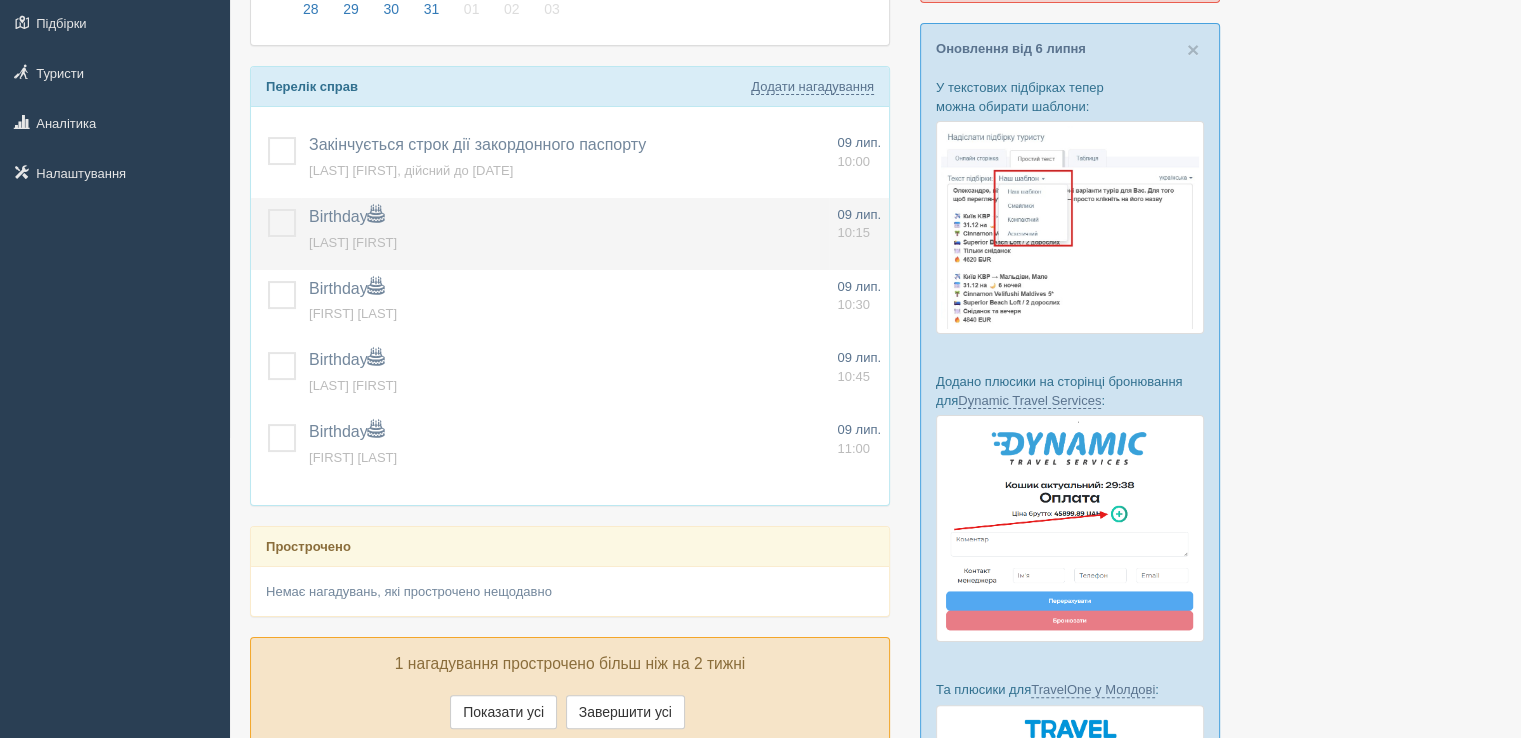 click at bounding box center (276, 162) 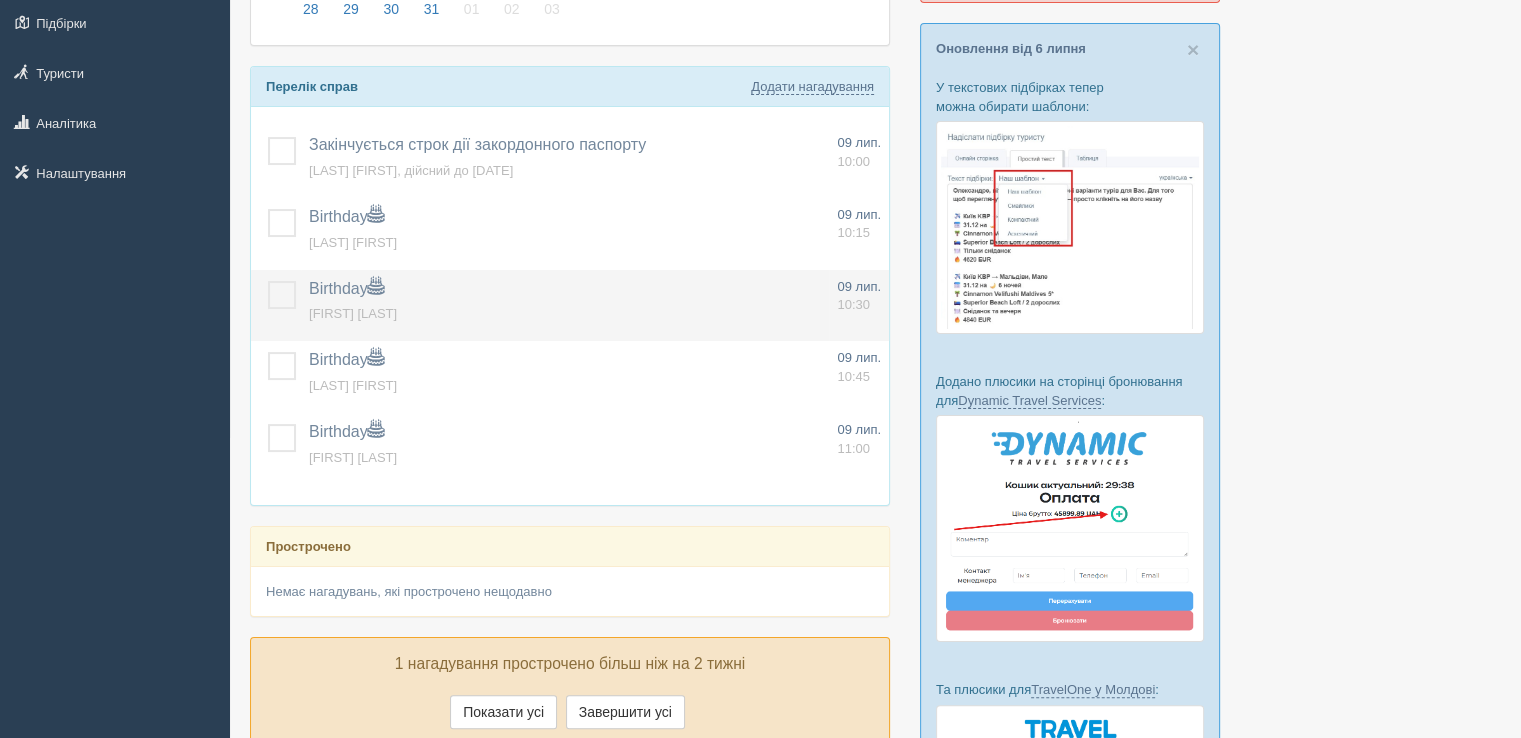 click at bounding box center [268, 281] 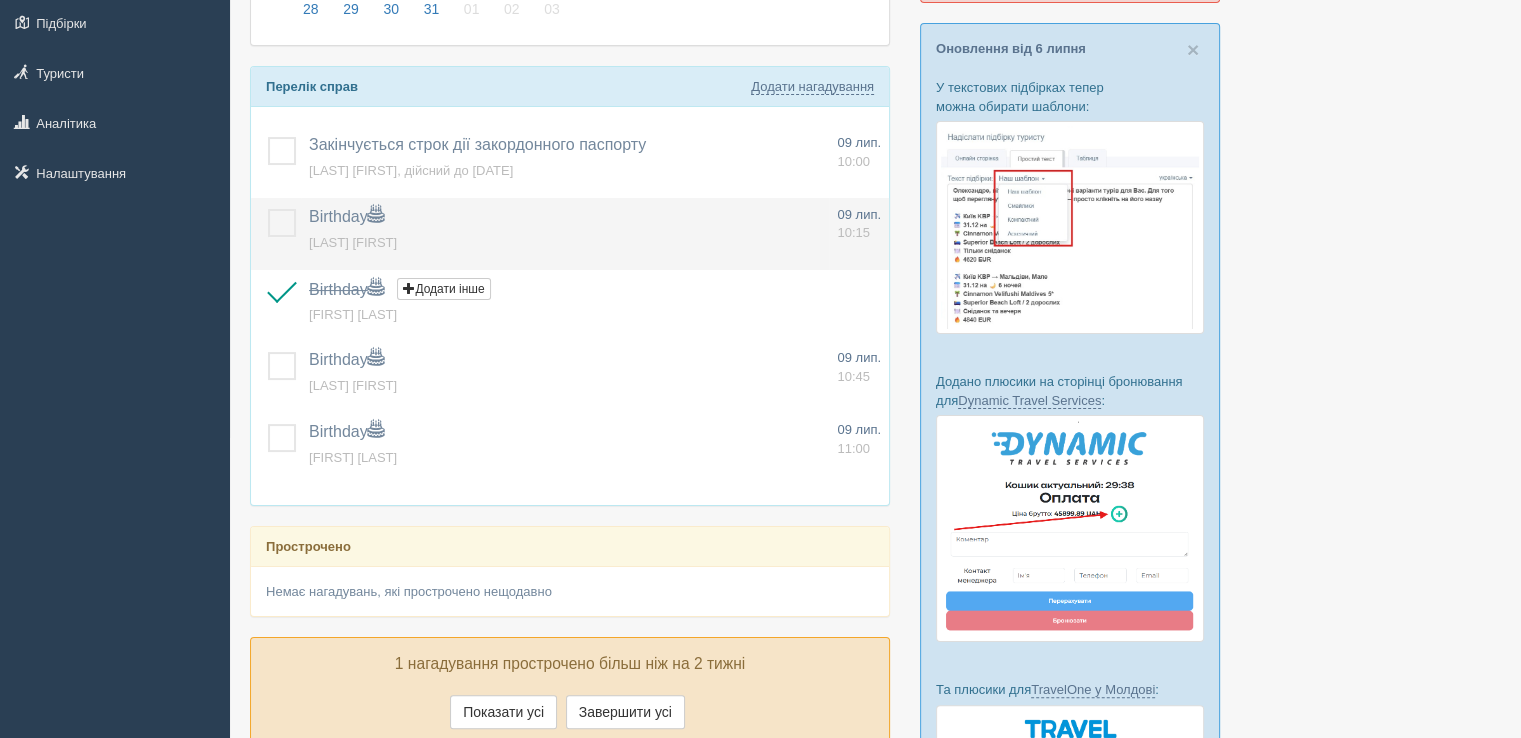 click at bounding box center [268, 209] 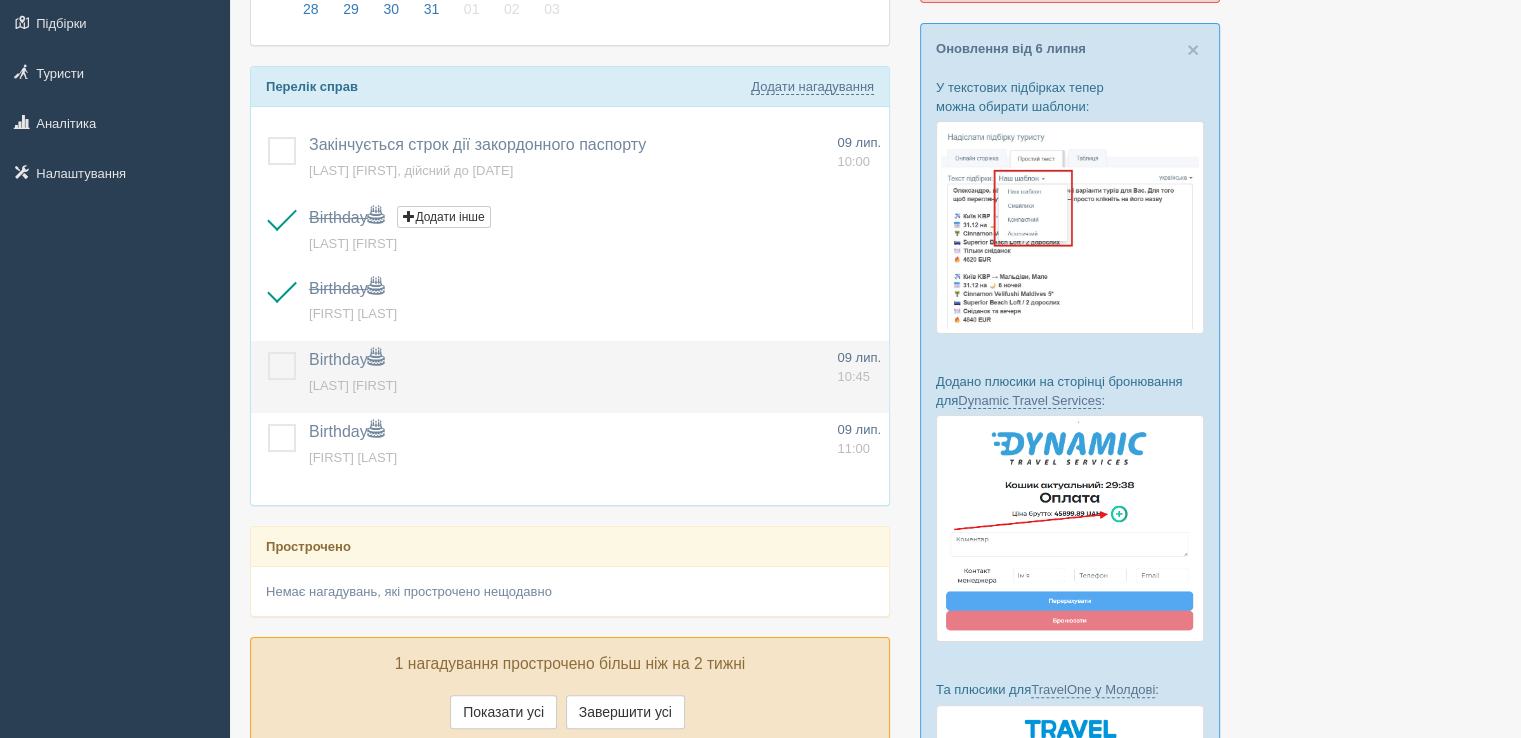 click at bounding box center [268, 352] 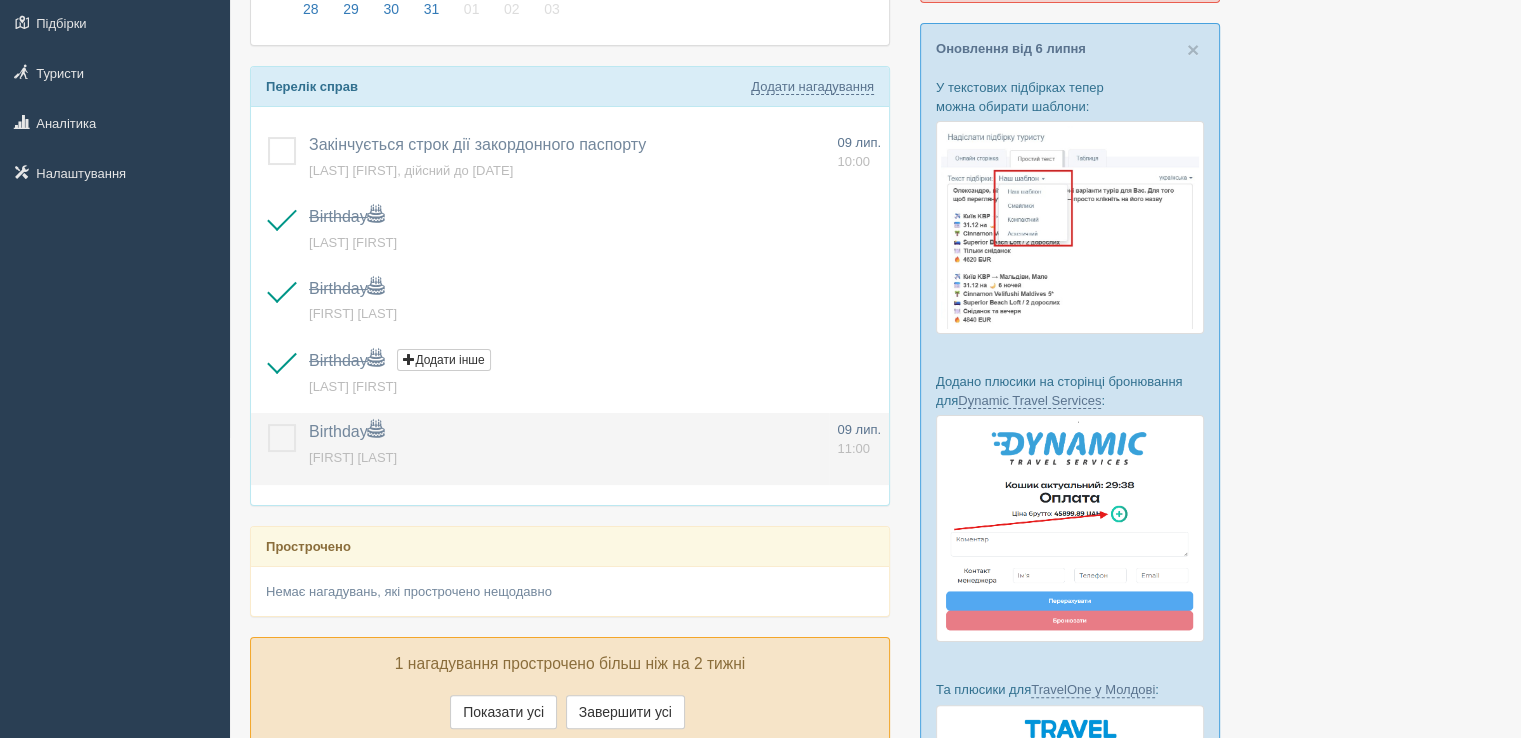 click at bounding box center [268, 424] 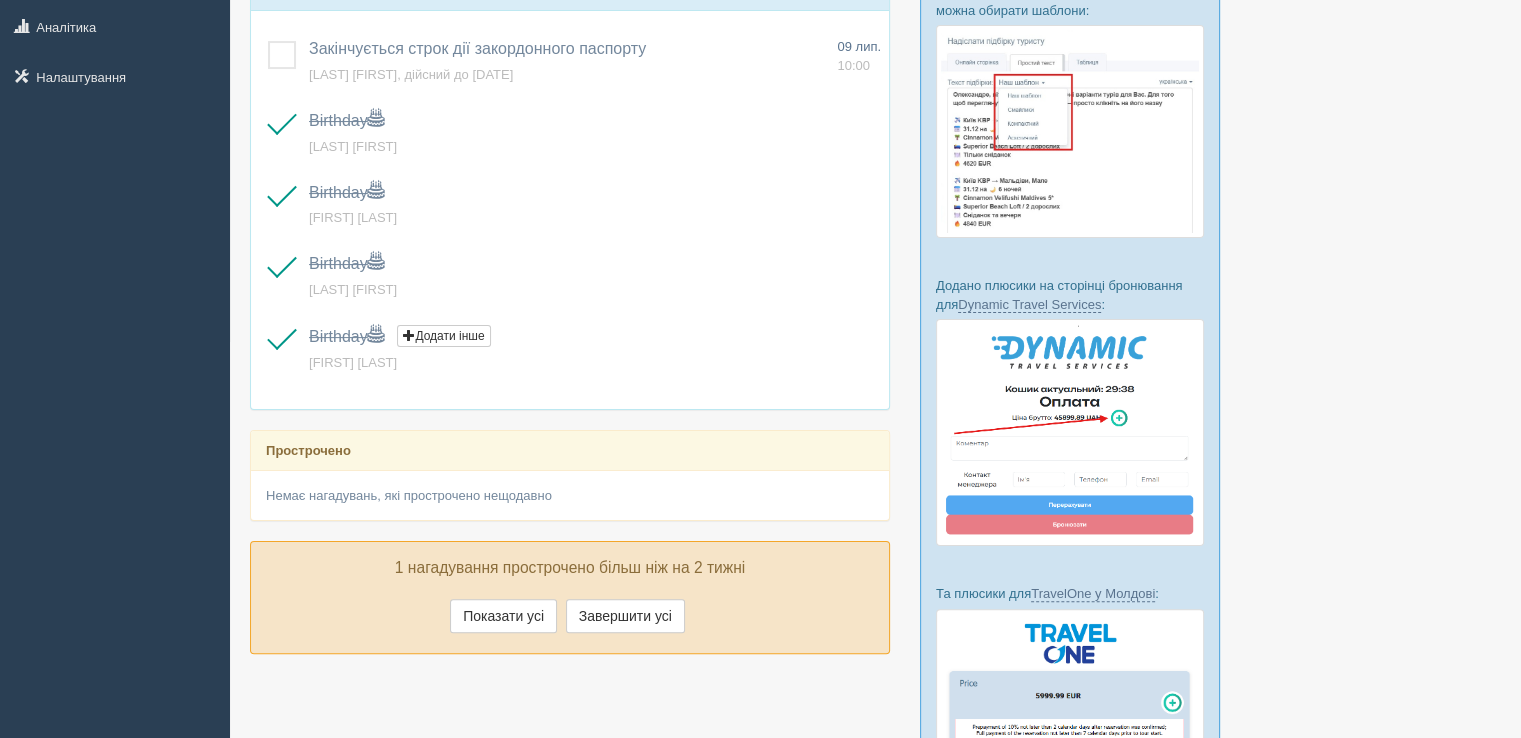 scroll, scrollTop: 600, scrollLeft: 0, axis: vertical 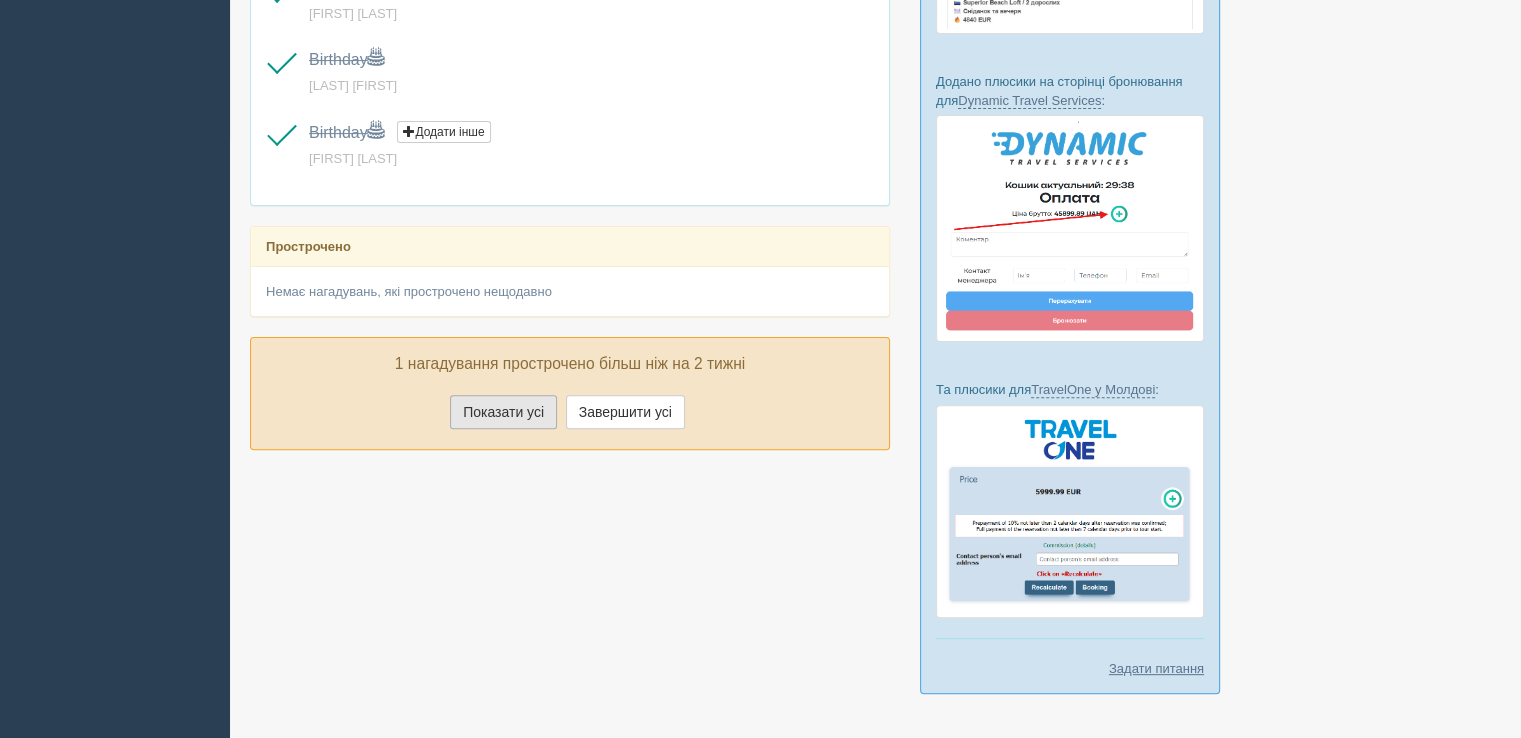click on "Показати усі" at bounding box center [503, 412] 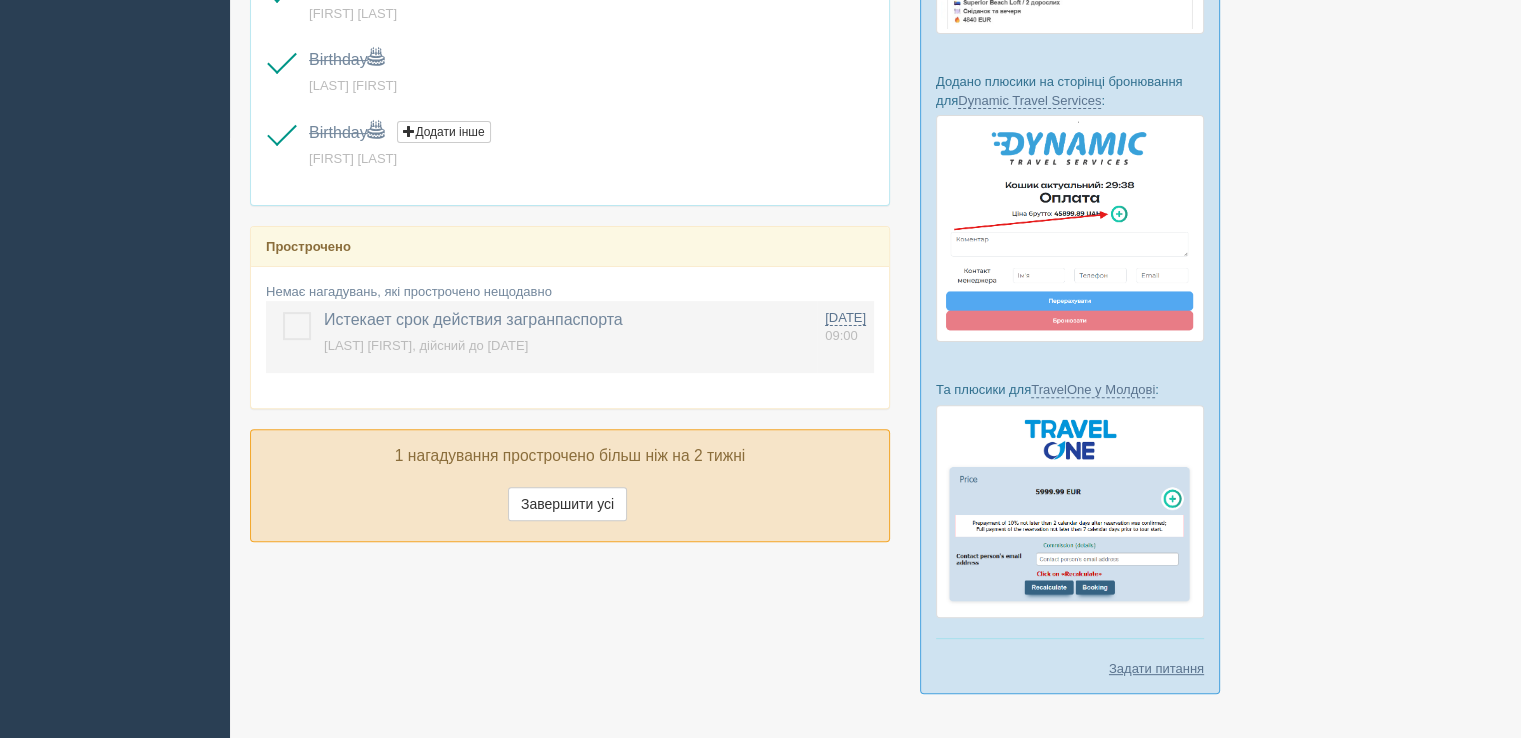 click at bounding box center (291, 337) 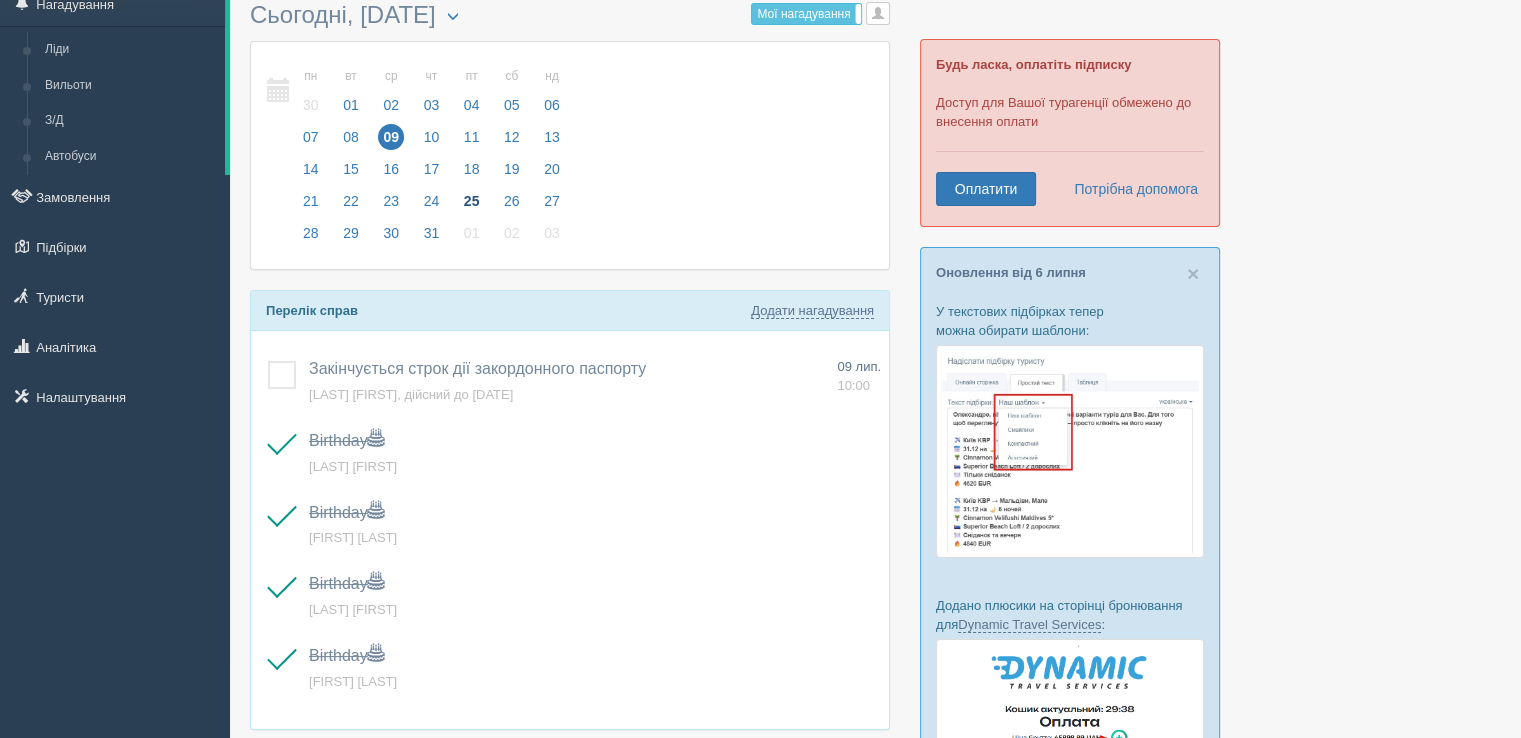 scroll, scrollTop: 0, scrollLeft: 0, axis: both 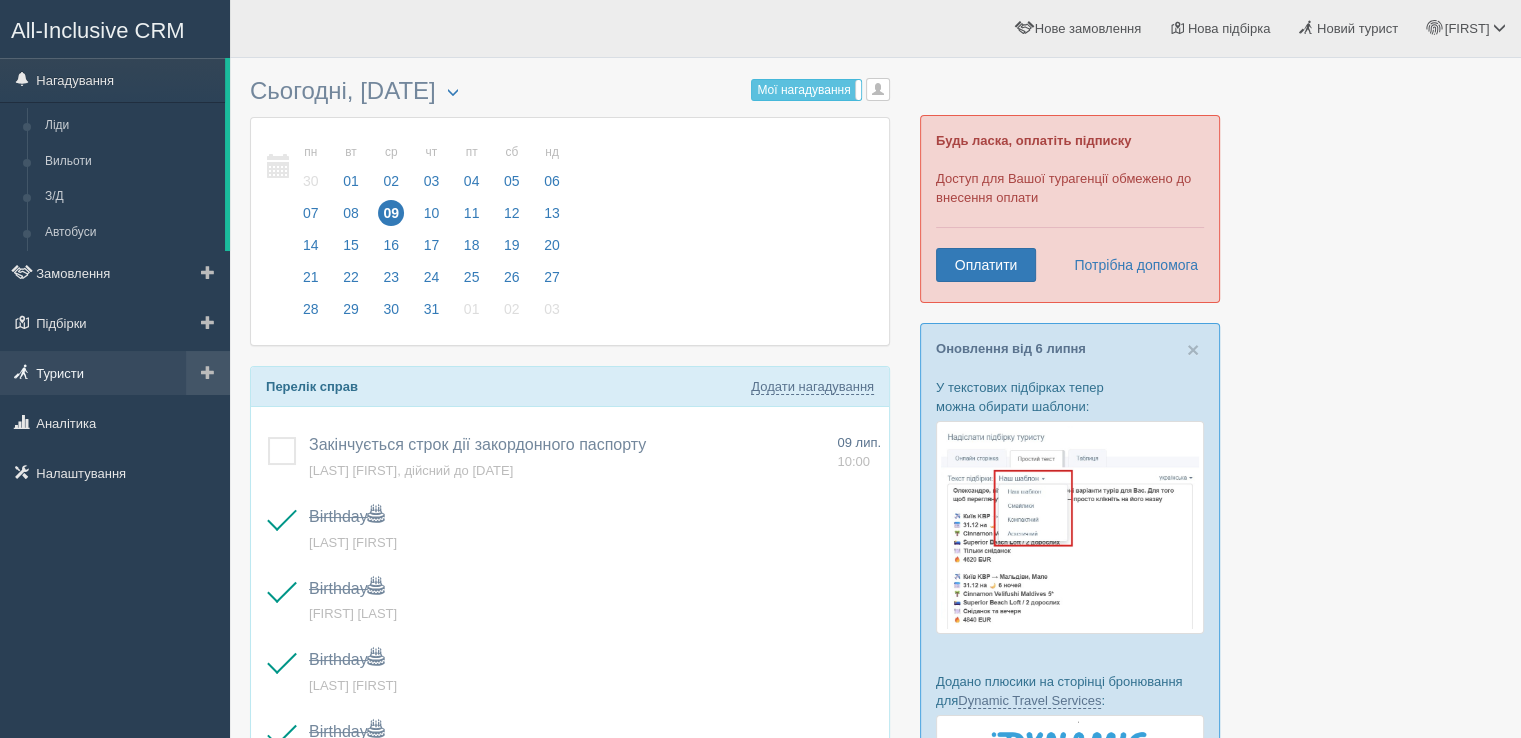 drag, startPoint x: 104, startPoint y: 376, endPoint x: 142, endPoint y: 314, distance: 72.718636 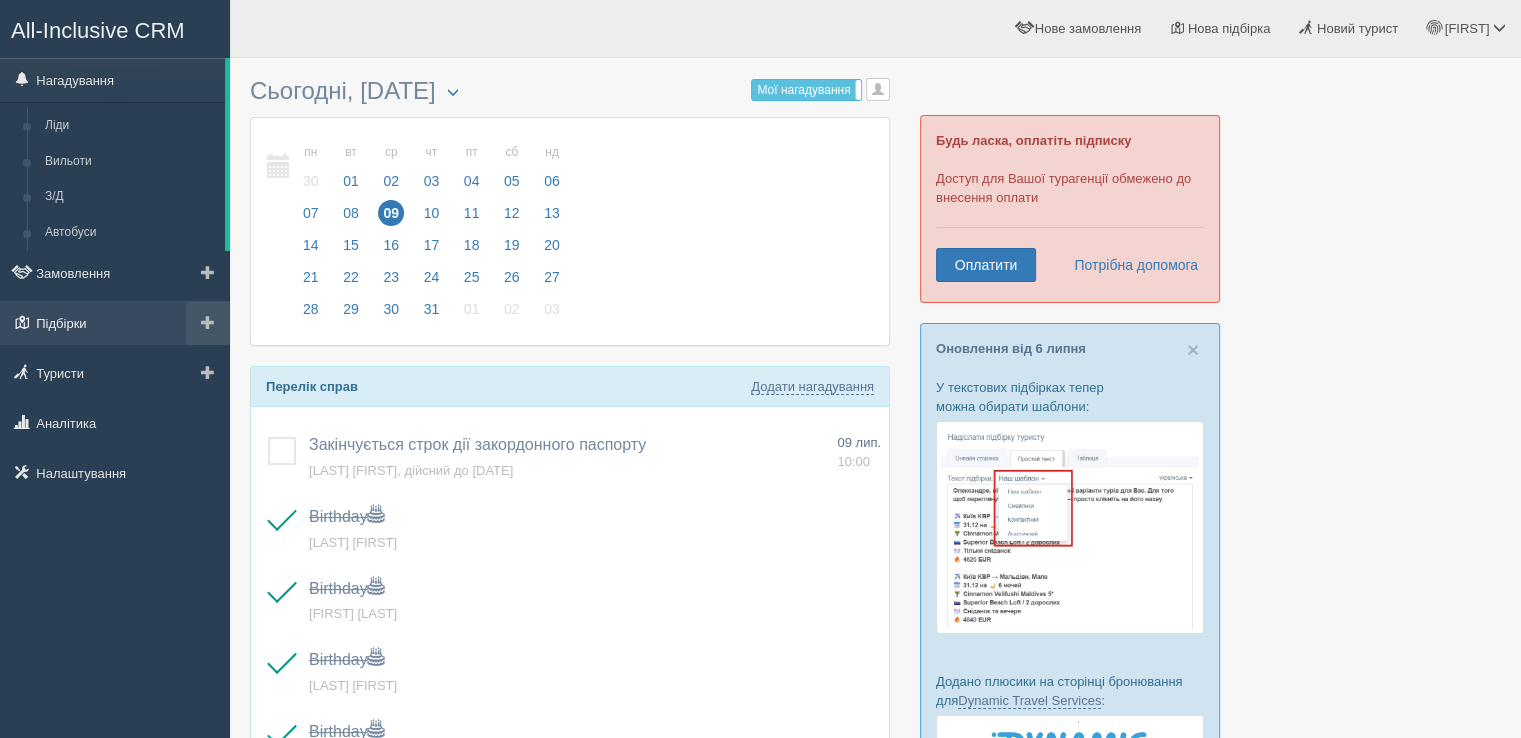 click on "Туристи" at bounding box center (115, 373) 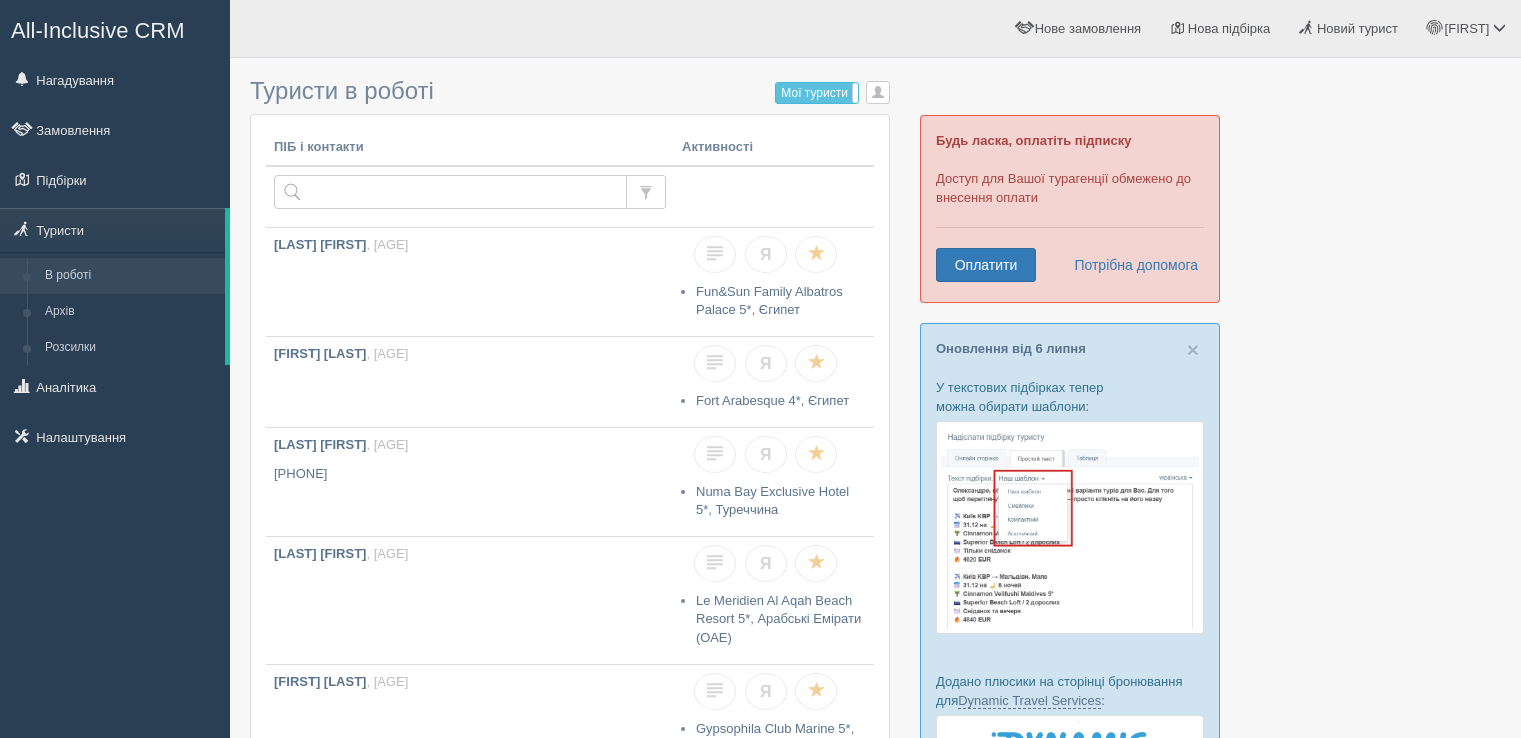 scroll, scrollTop: 0, scrollLeft: 0, axis: both 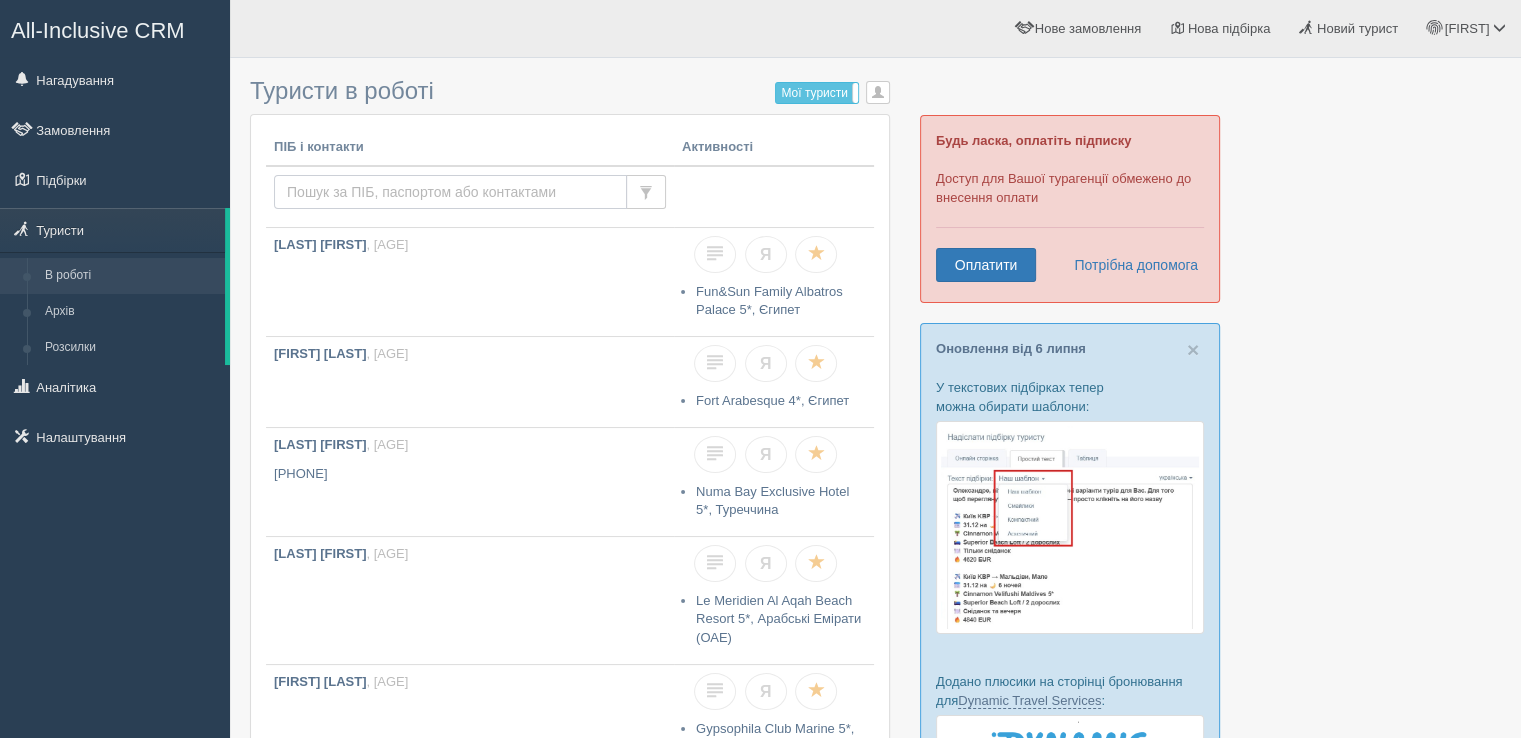 click at bounding box center [450, 192] 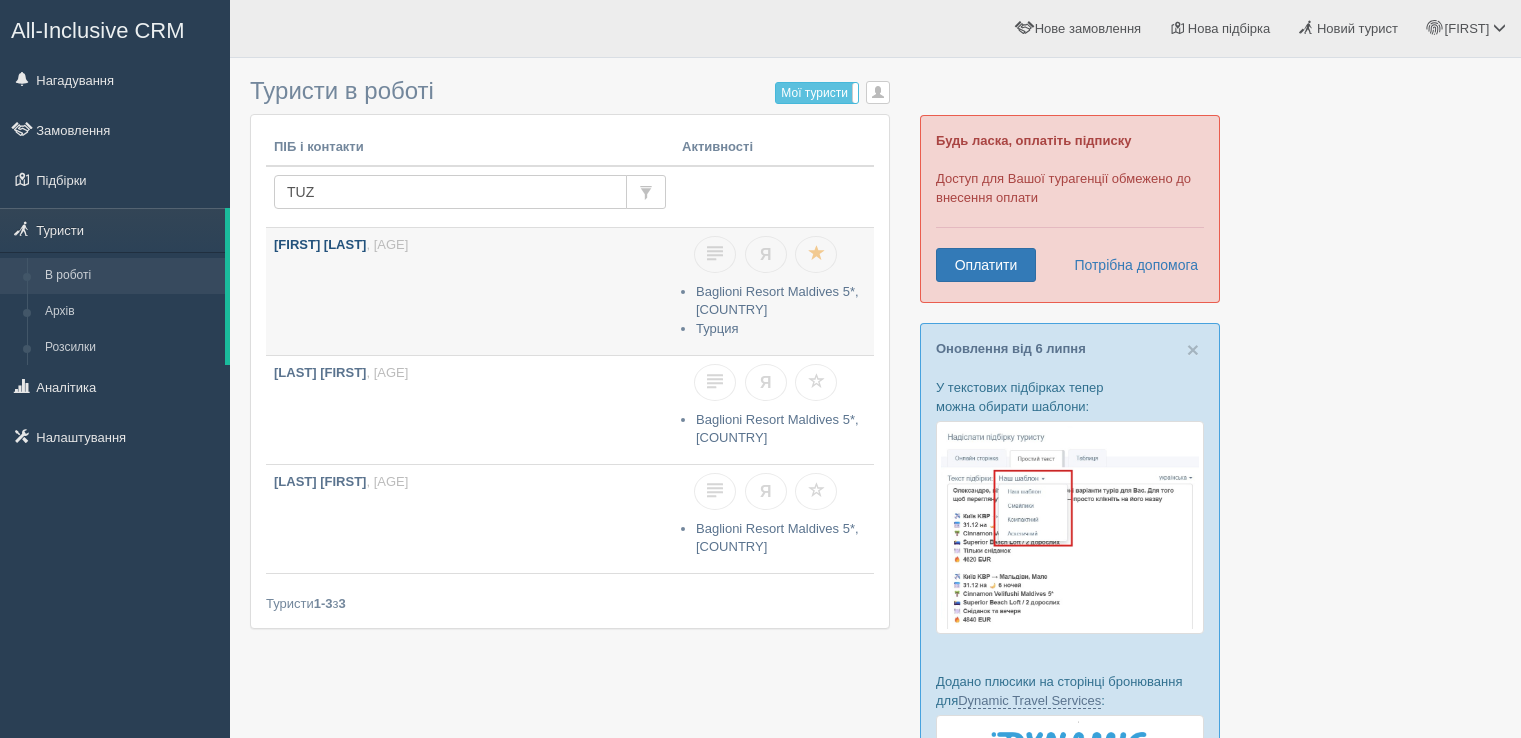 scroll, scrollTop: 0, scrollLeft: 0, axis: both 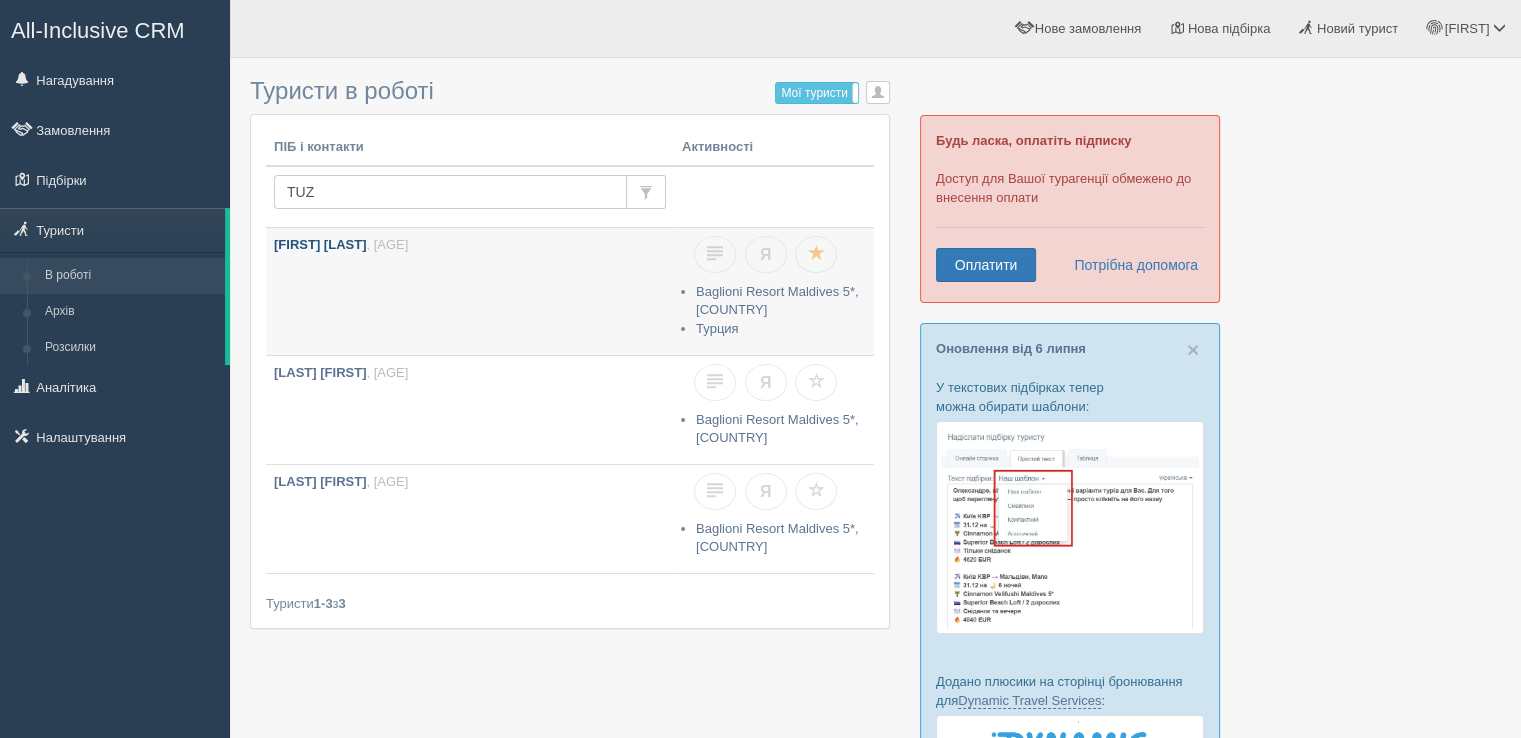 click on "TUZ MAKSYM ,
55 років" at bounding box center (470, 291) 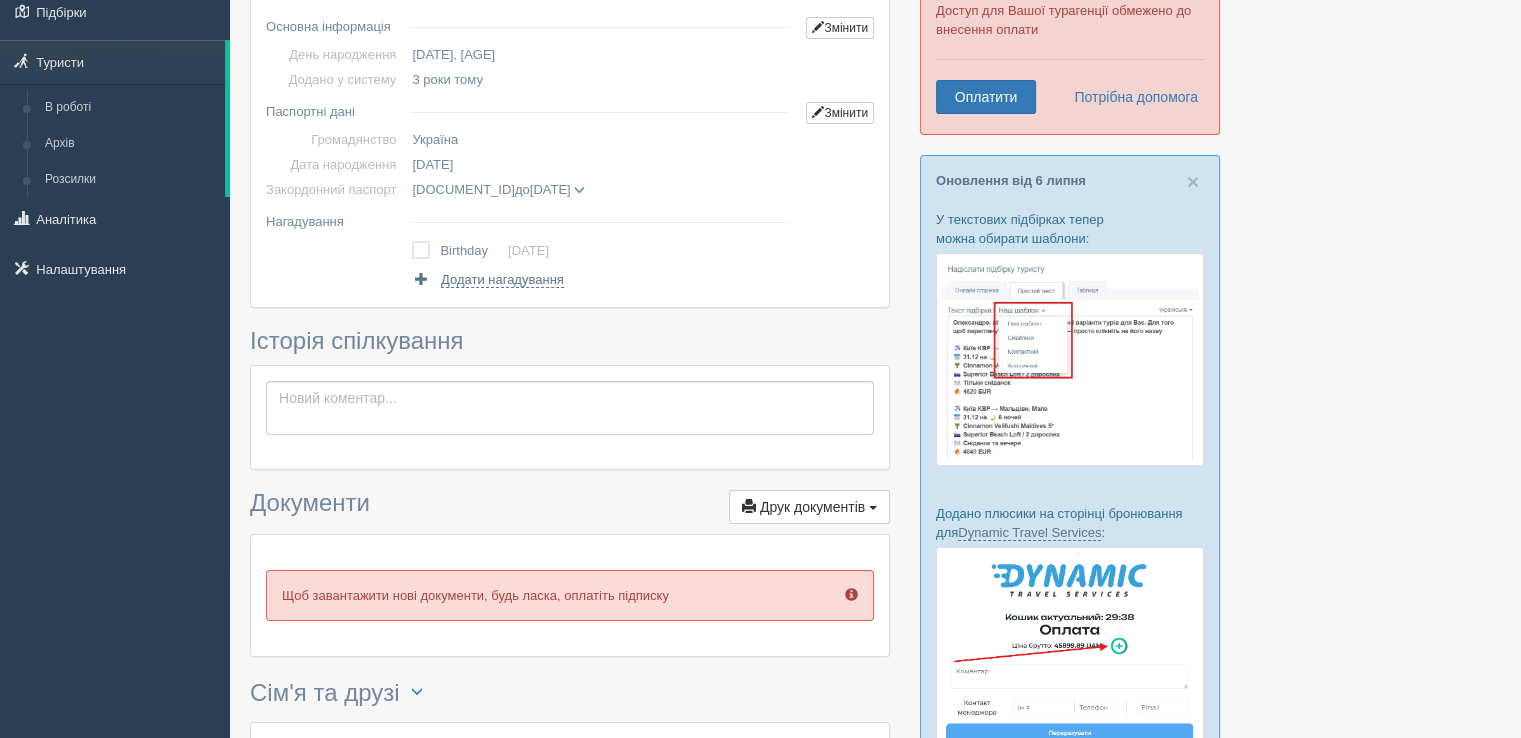 scroll, scrollTop: 600, scrollLeft: 0, axis: vertical 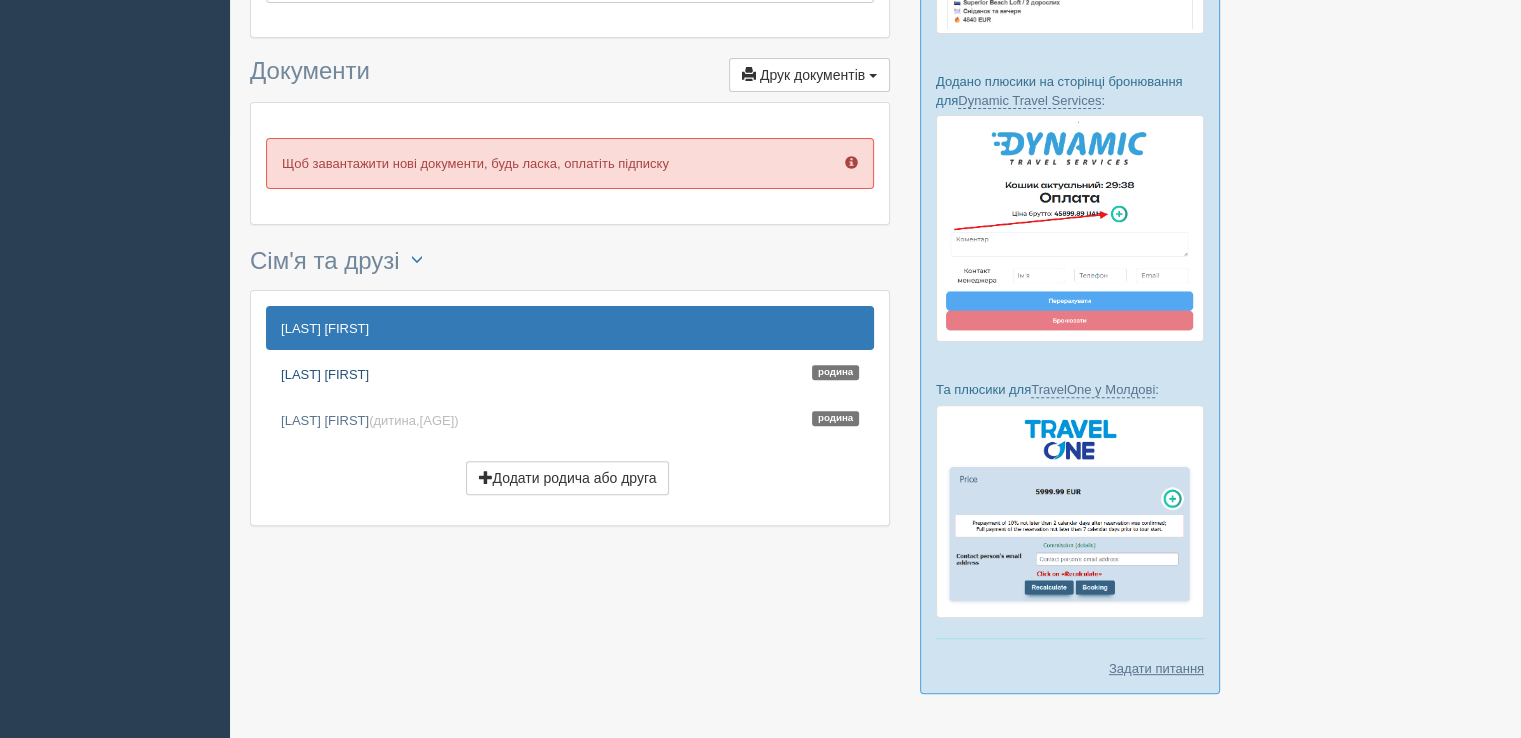 click on "[LAST] [FIRST]
[RELATIONSHIP]" at bounding box center [570, 374] 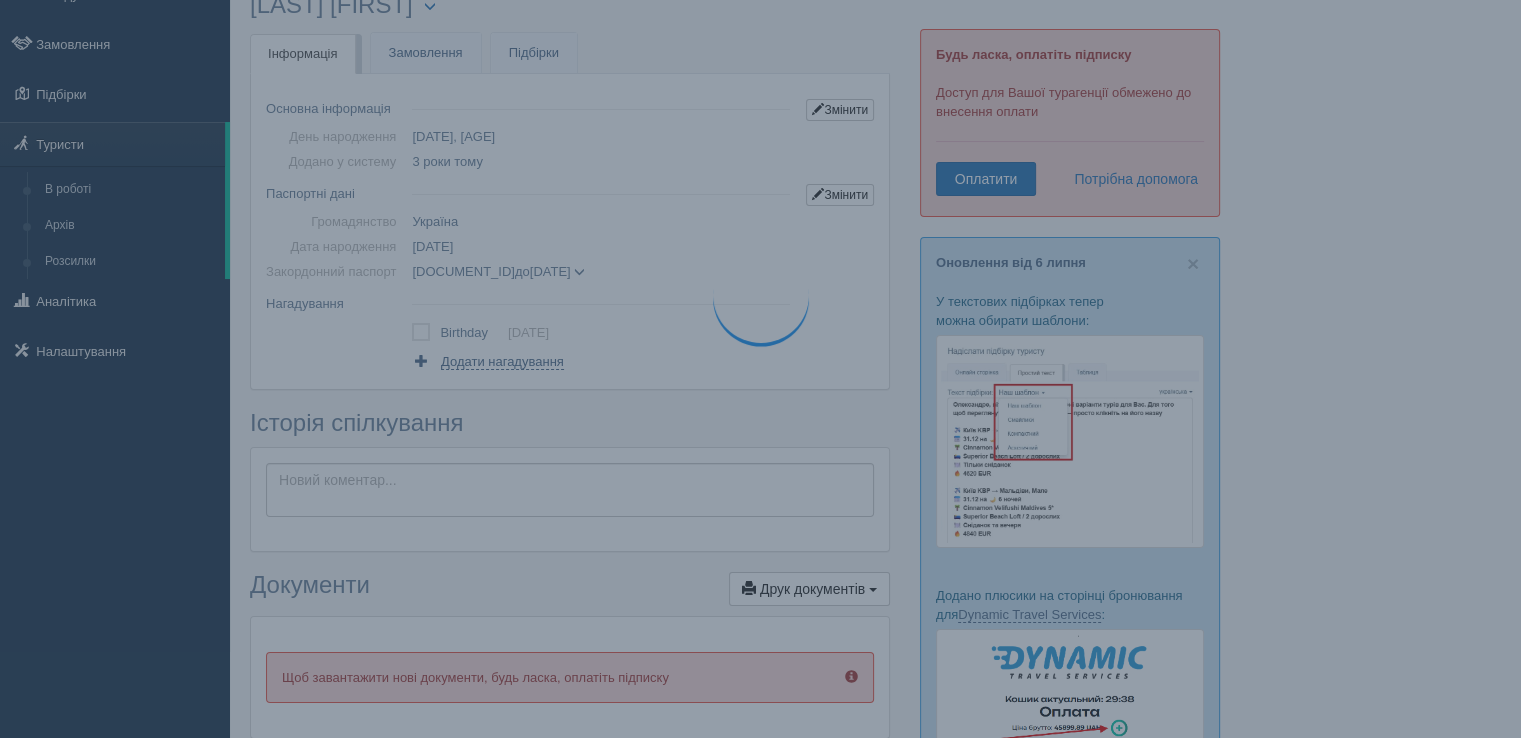scroll, scrollTop: 0, scrollLeft: 0, axis: both 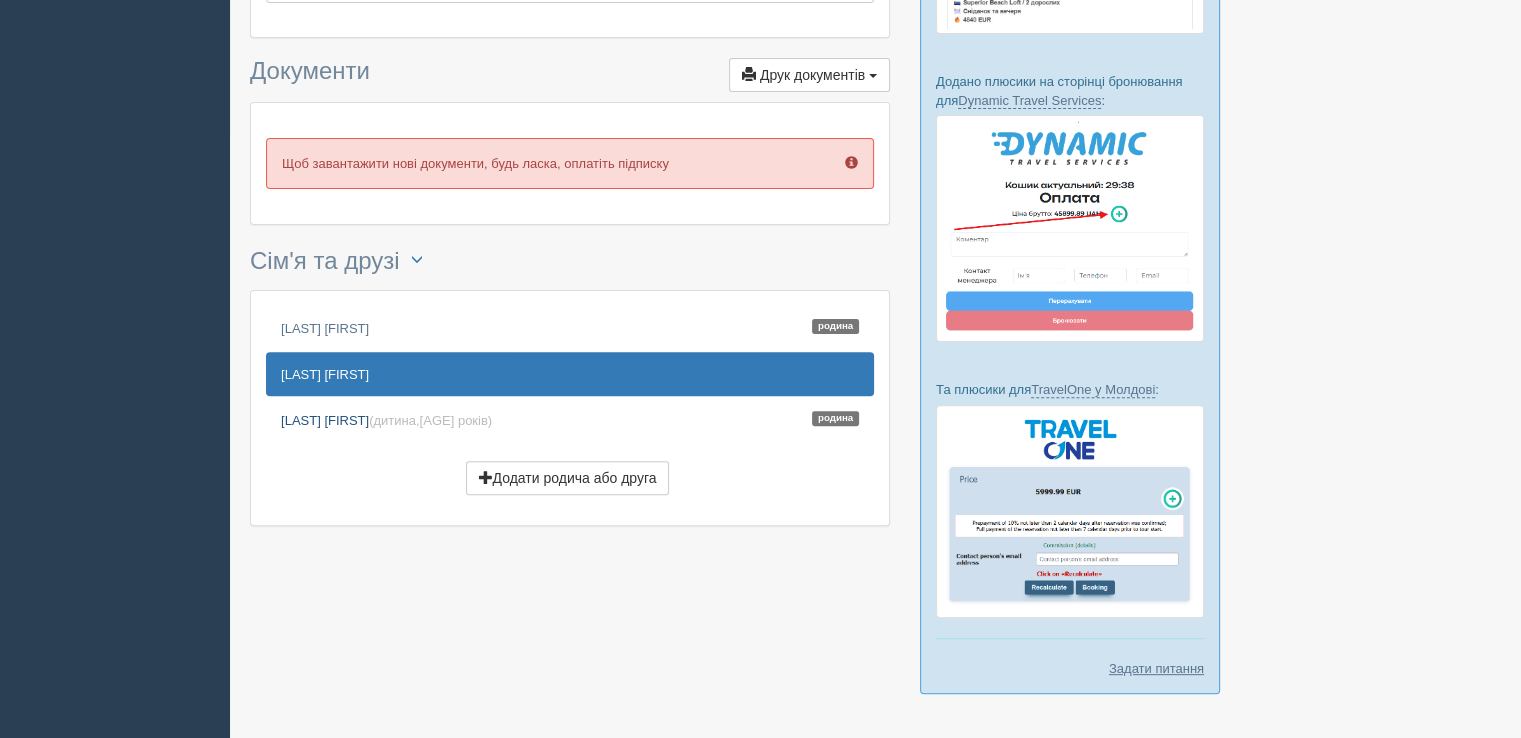 click on "TUZ VOLODYMYR                                             (дитина,
6 років )
Родина" at bounding box center [570, 420] 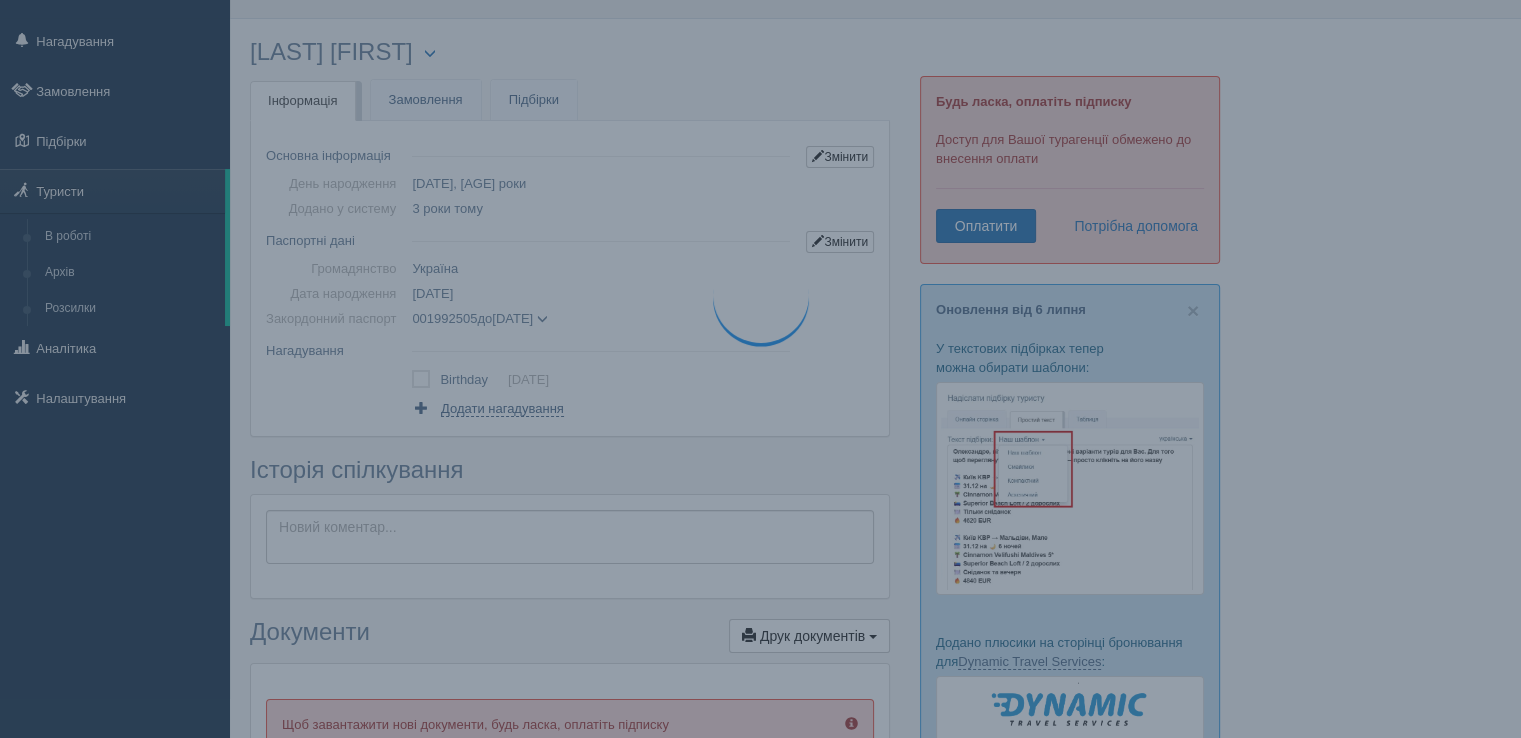 scroll, scrollTop: 0, scrollLeft: 0, axis: both 